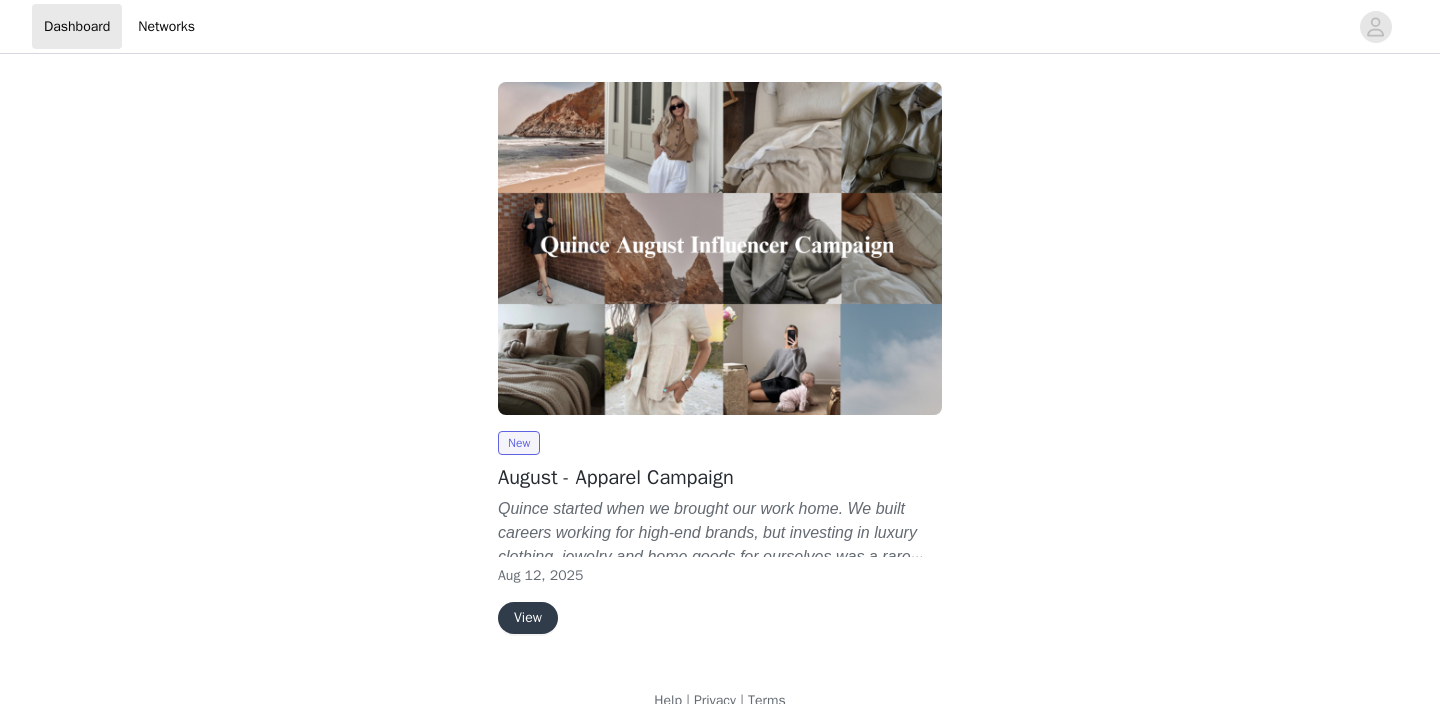 scroll, scrollTop: 0, scrollLeft: 0, axis: both 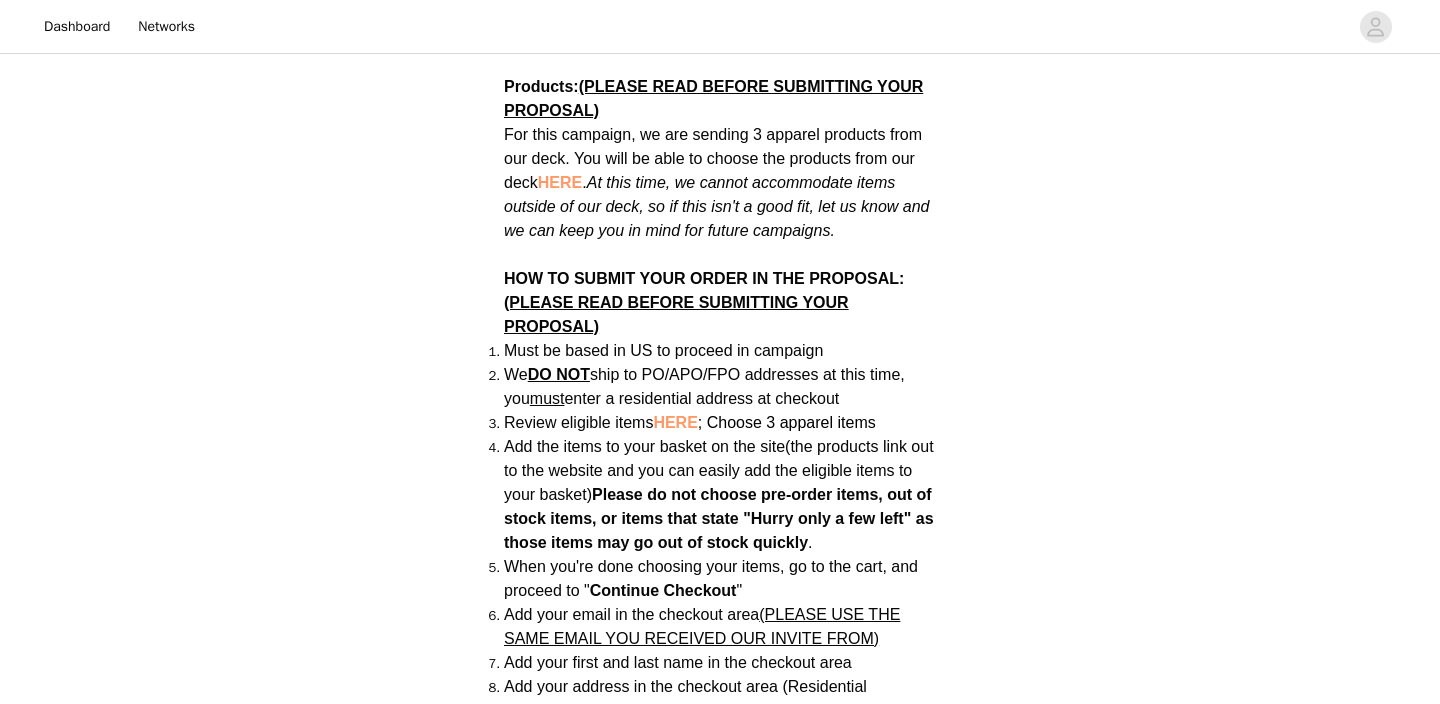 click on "HERE" at bounding box center [560, 182] 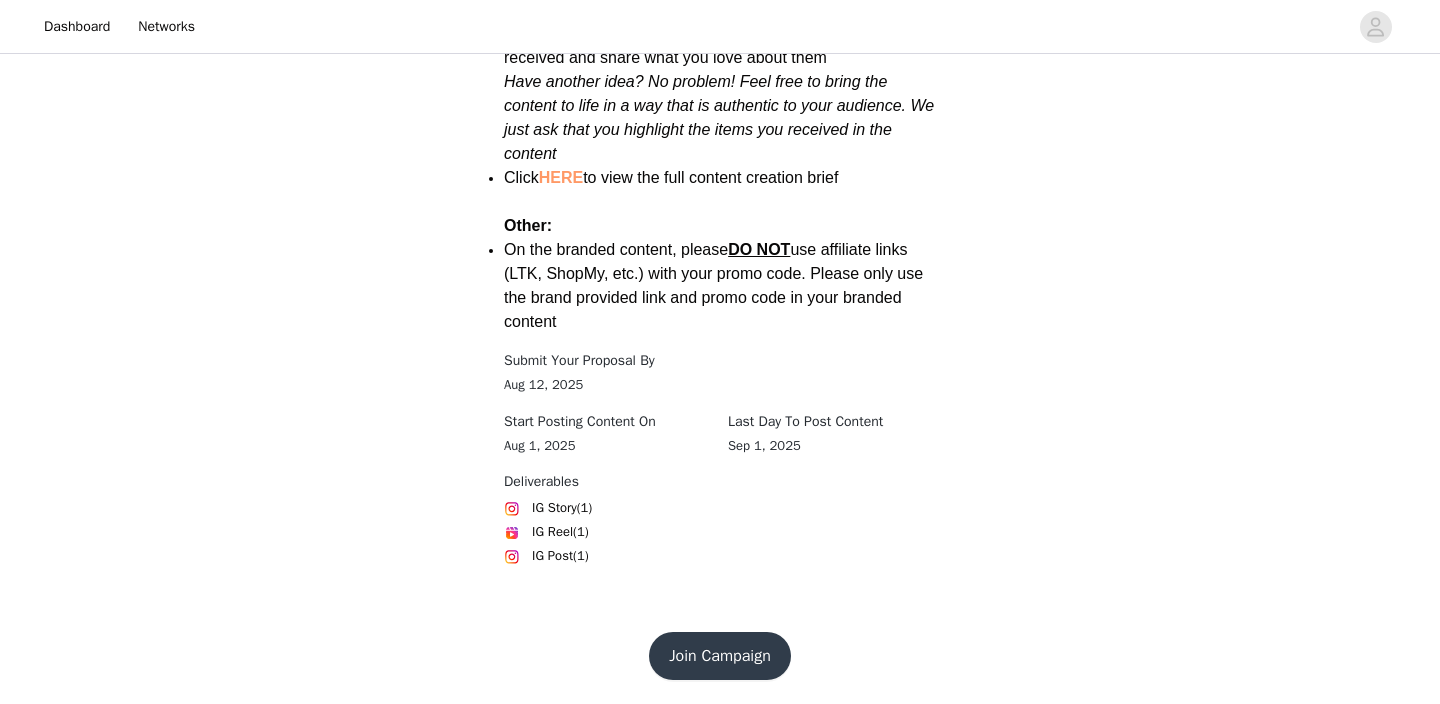 scroll, scrollTop: 2824, scrollLeft: 0, axis: vertical 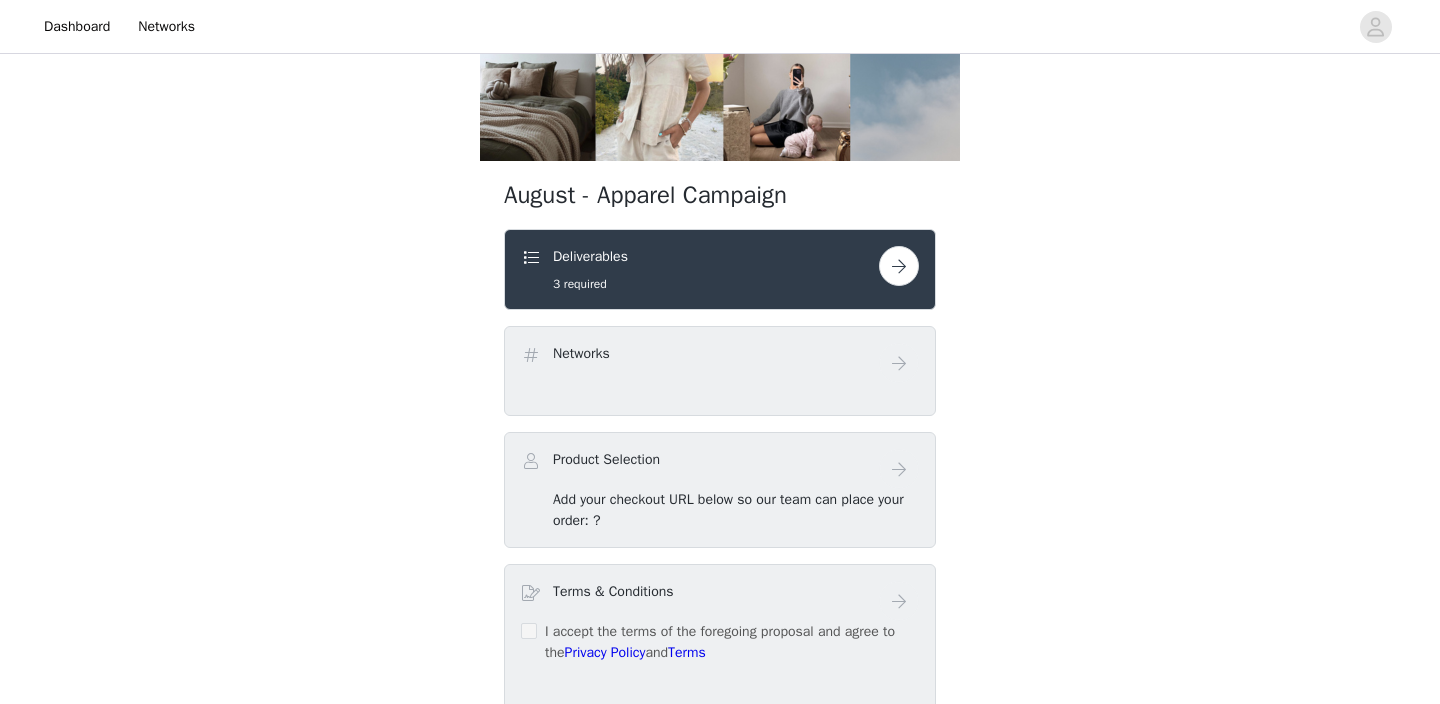 click at bounding box center (899, 266) 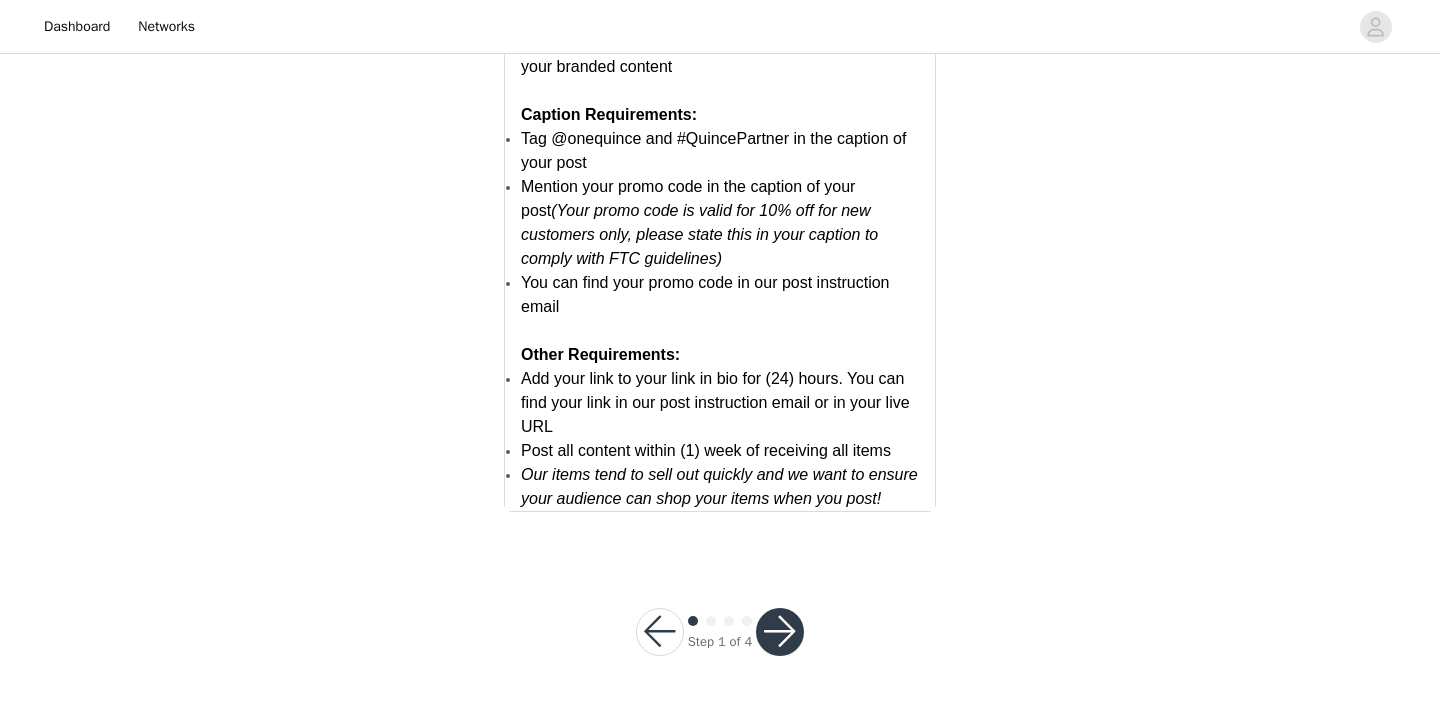 scroll, scrollTop: 4004, scrollLeft: 0, axis: vertical 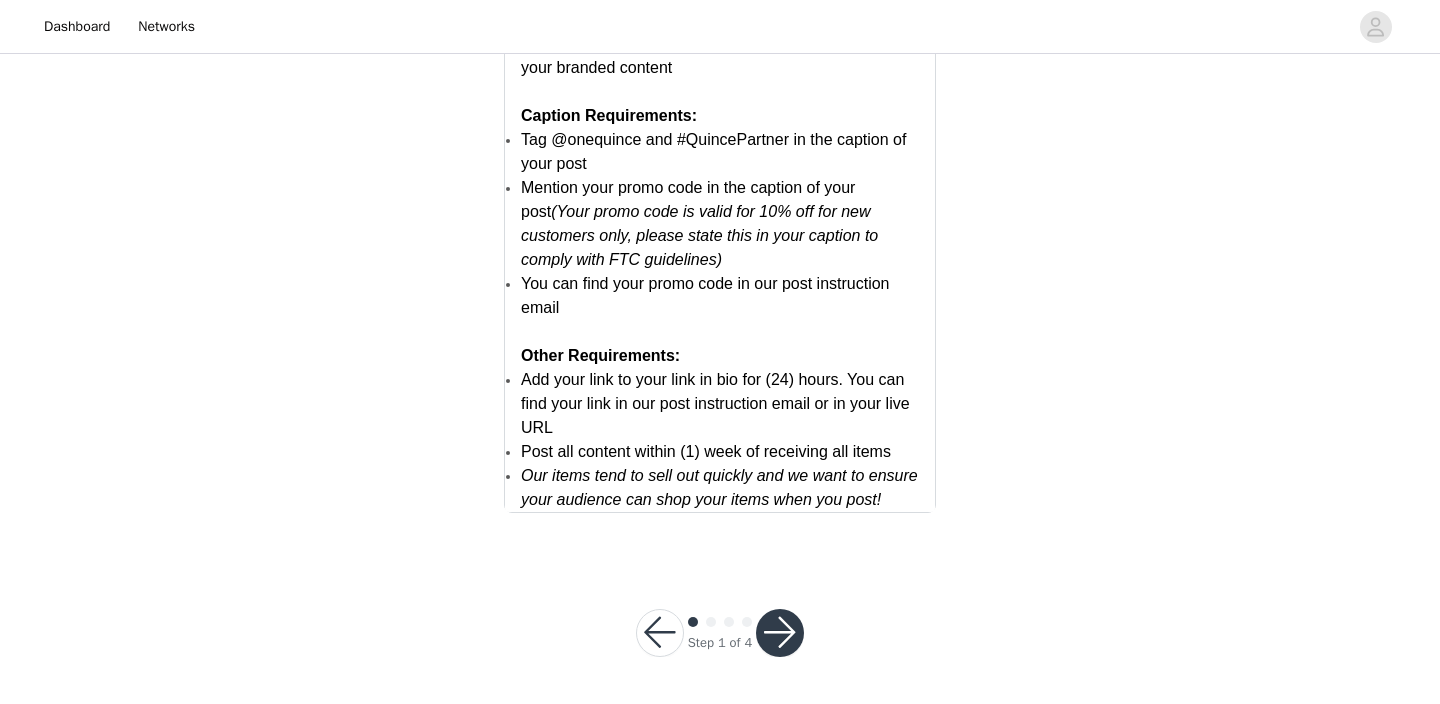 click at bounding box center (780, 633) 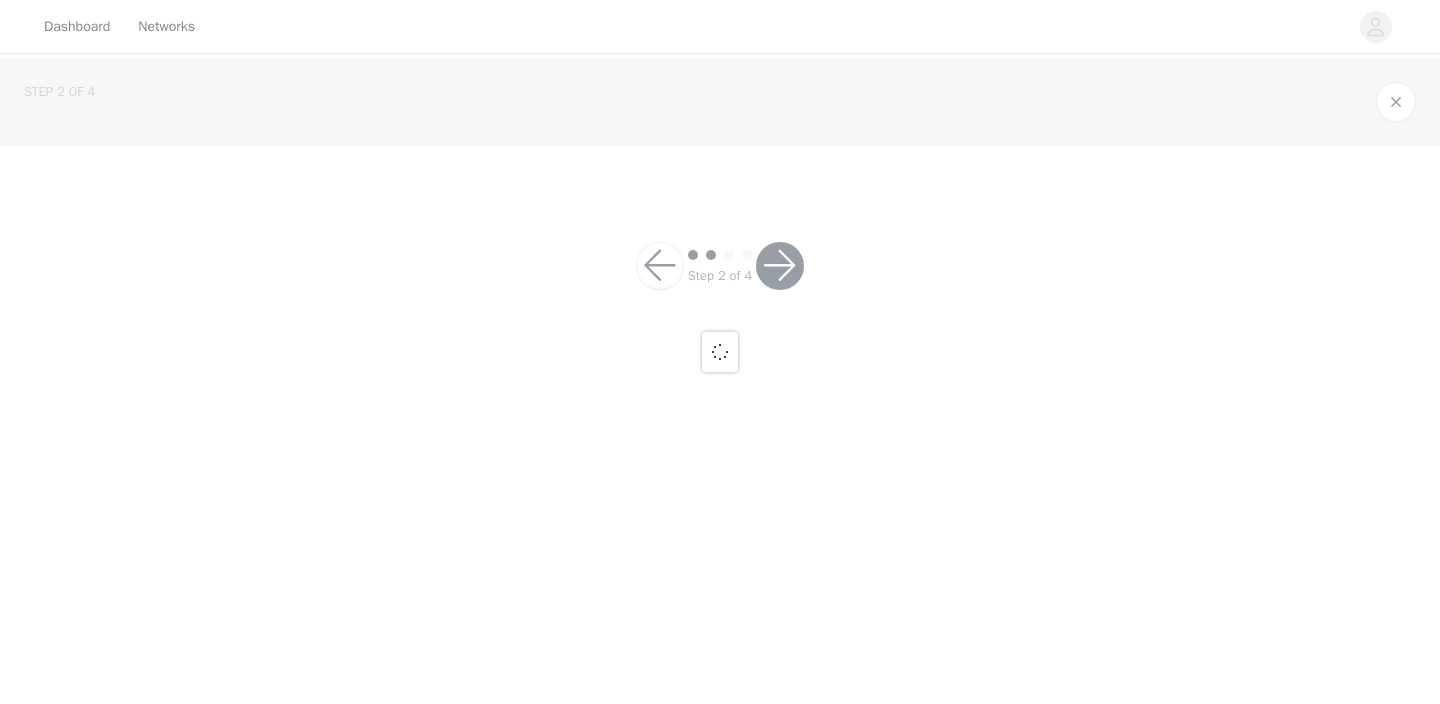 scroll, scrollTop: 0, scrollLeft: 0, axis: both 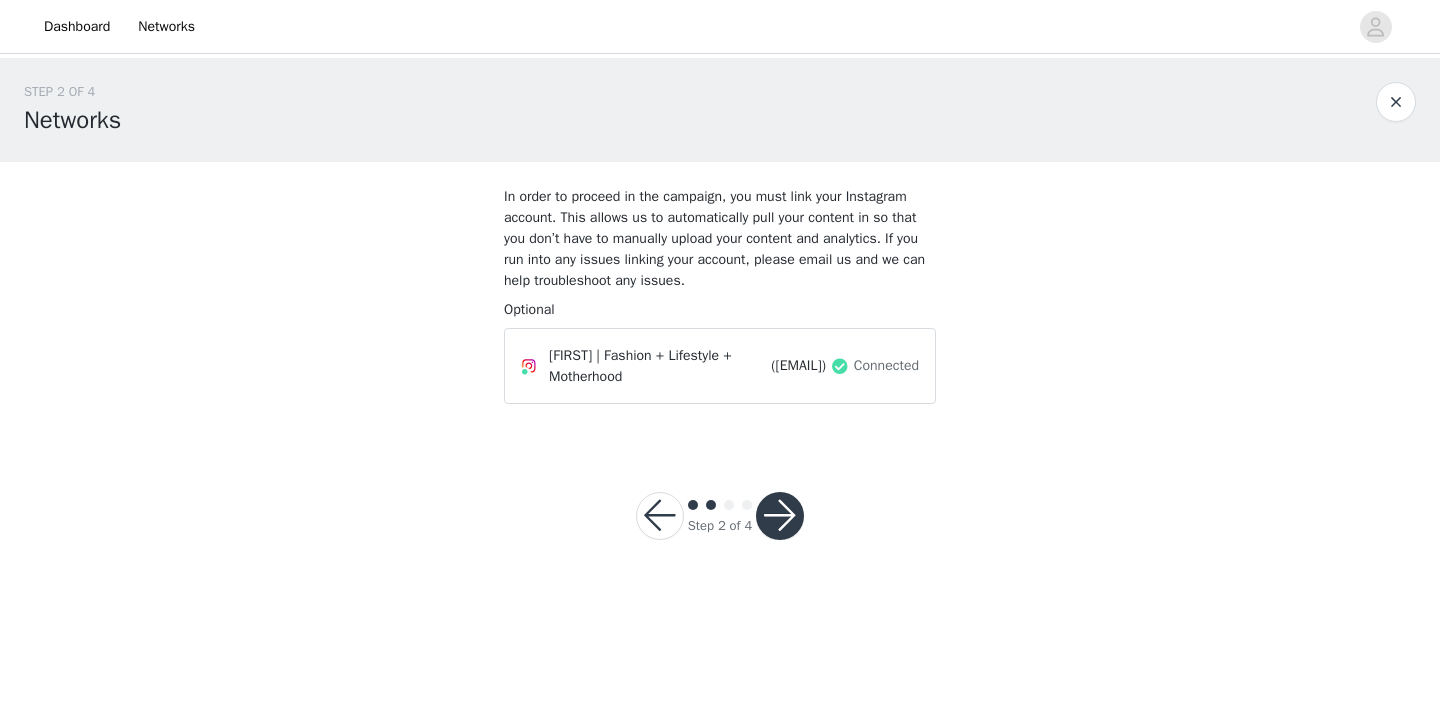 click at bounding box center [780, 516] 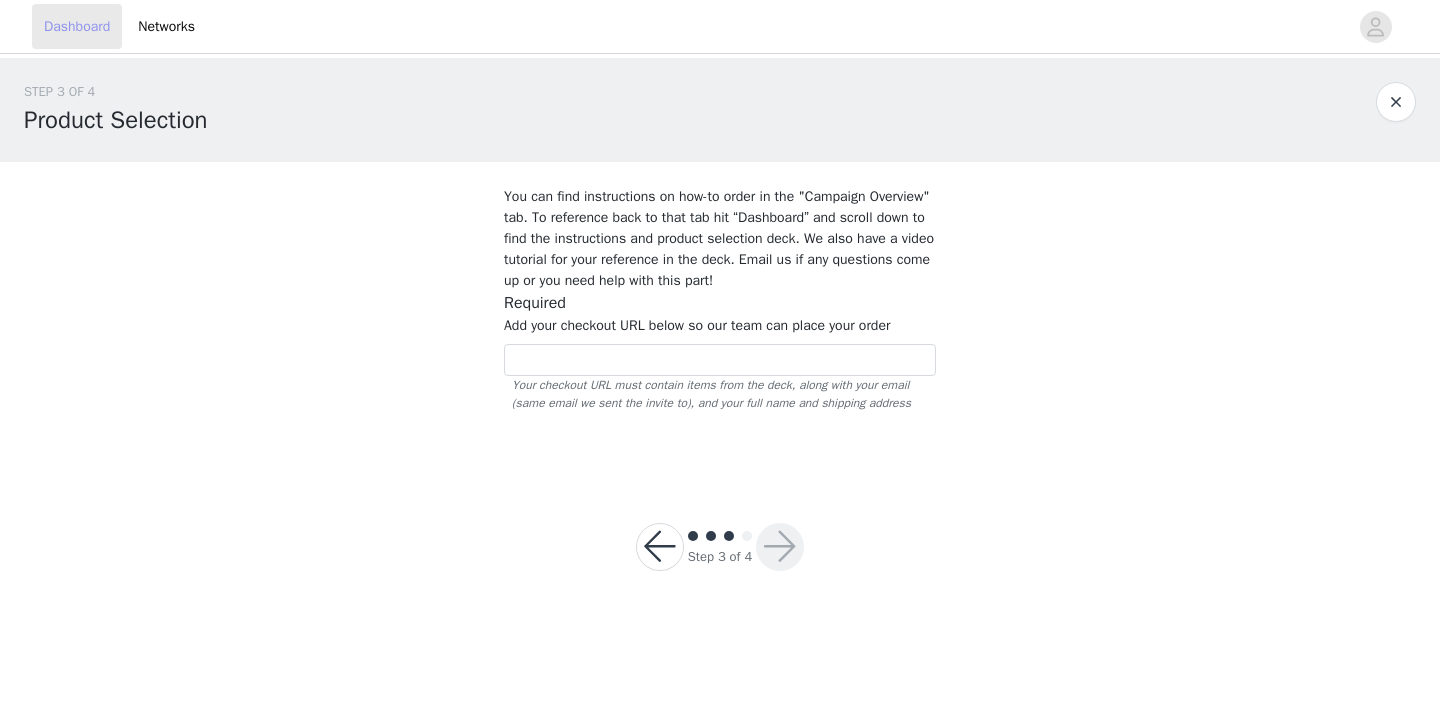 click on "Dashboard" at bounding box center (77, 26) 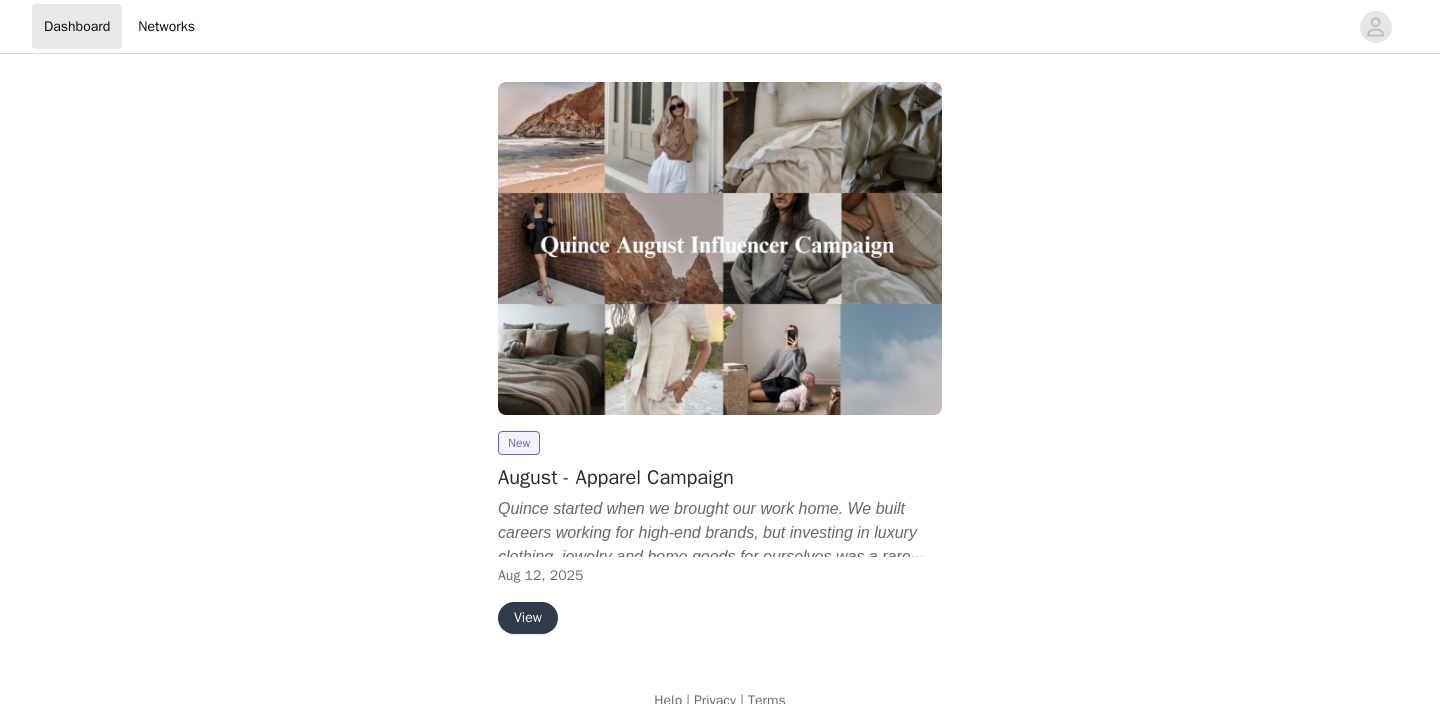click on "View" at bounding box center (528, 618) 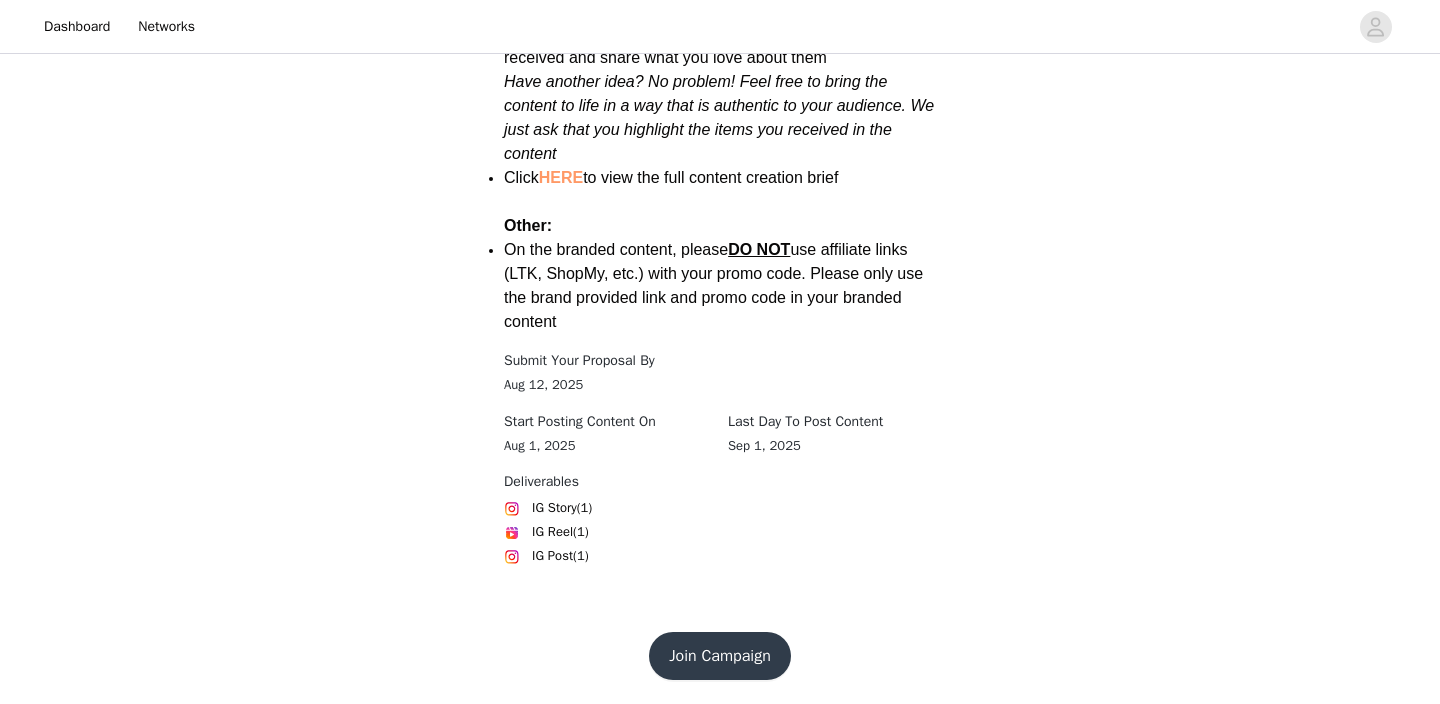 scroll, scrollTop: 2824, scrollLeft: 0, axis: vertical 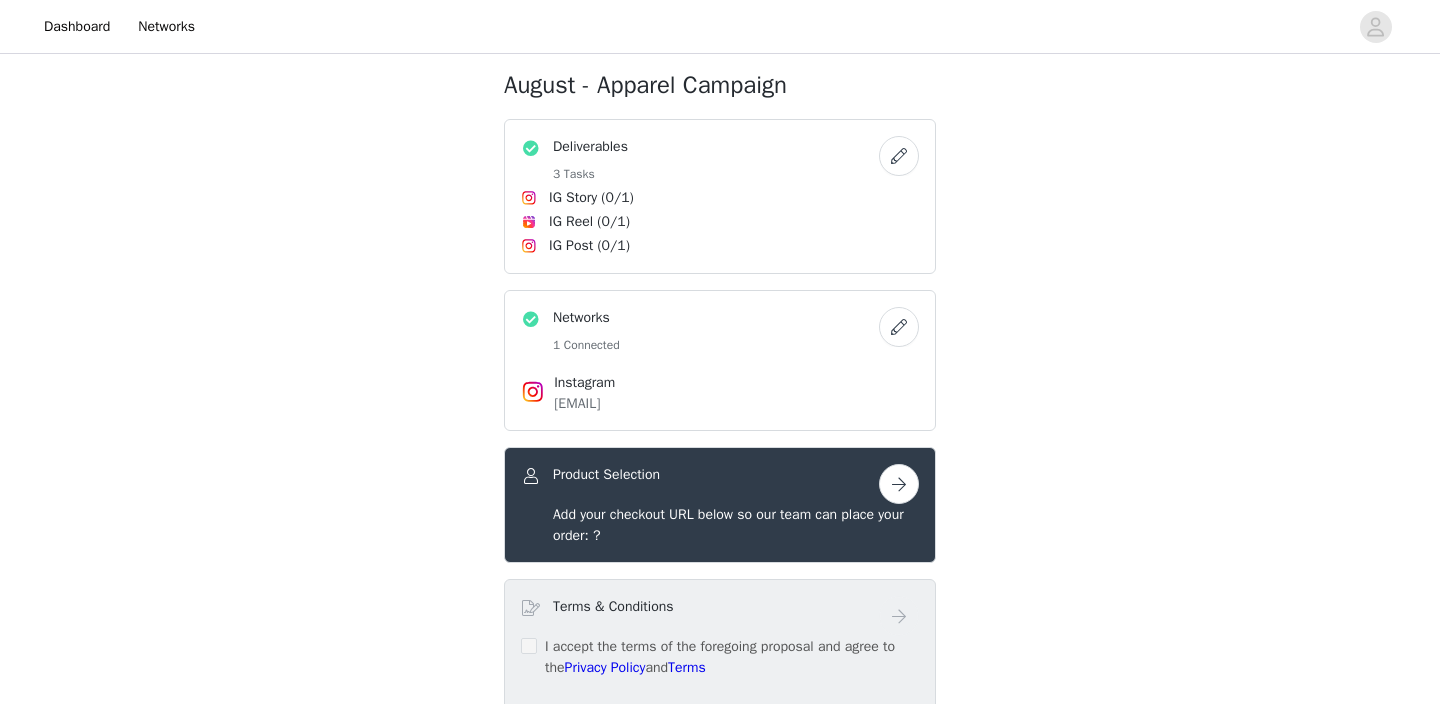 click at bounding box center (899, 484) 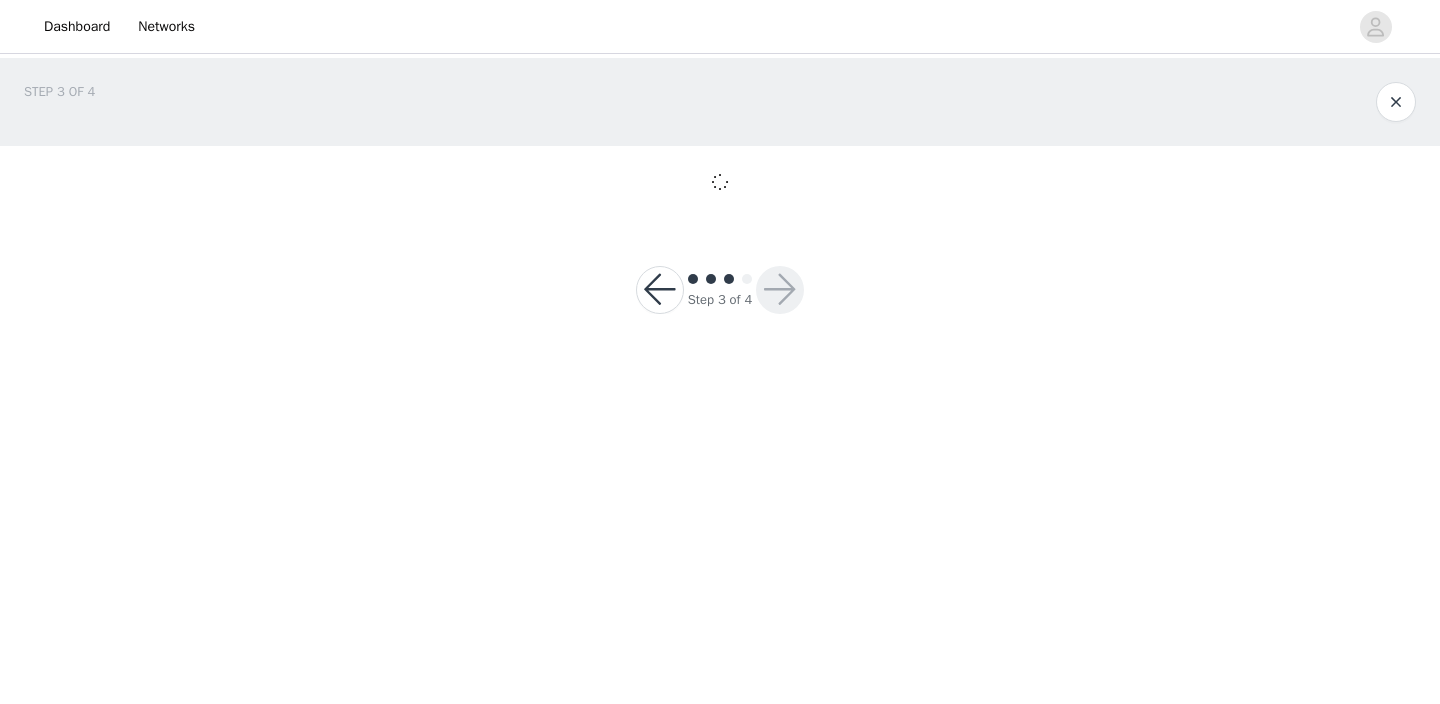 scroll, scrollTop: 0, scrollLeft: 0, axis: both 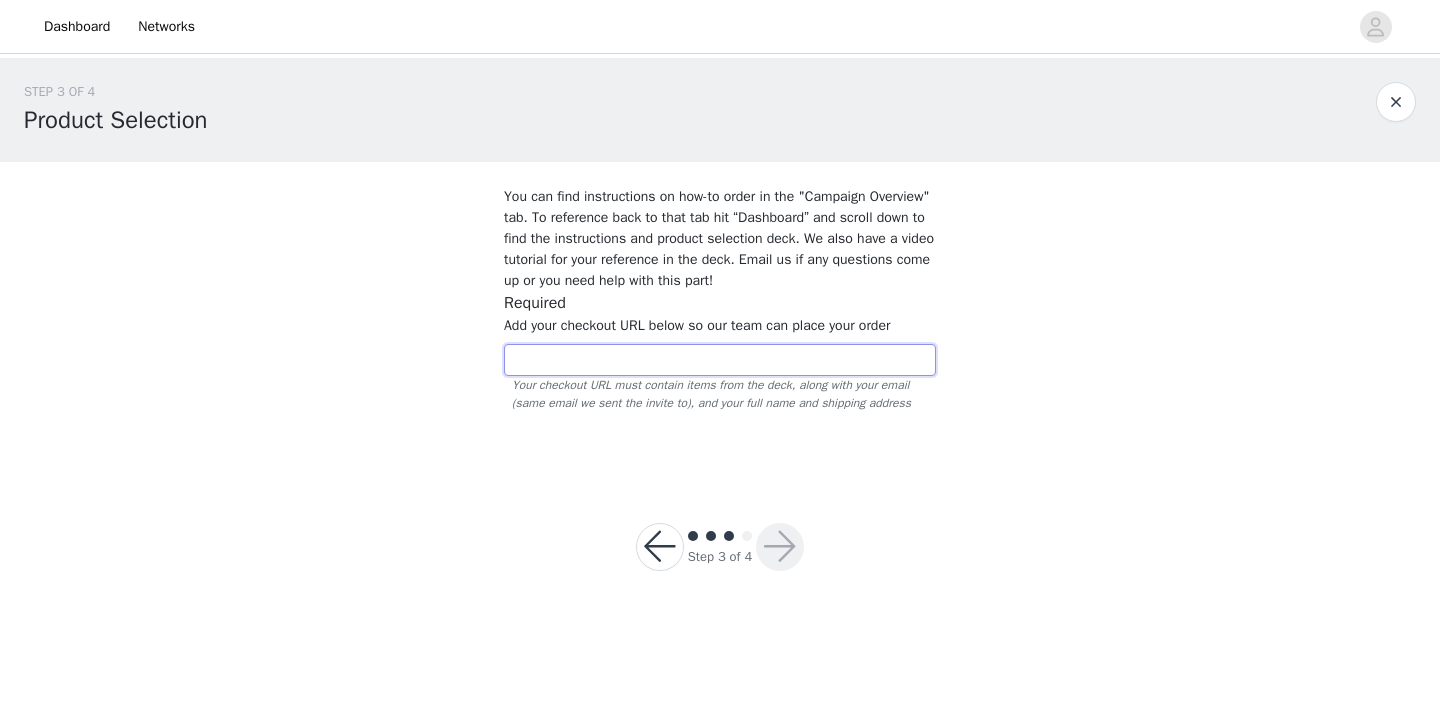 click at bounding box center [720, 360] 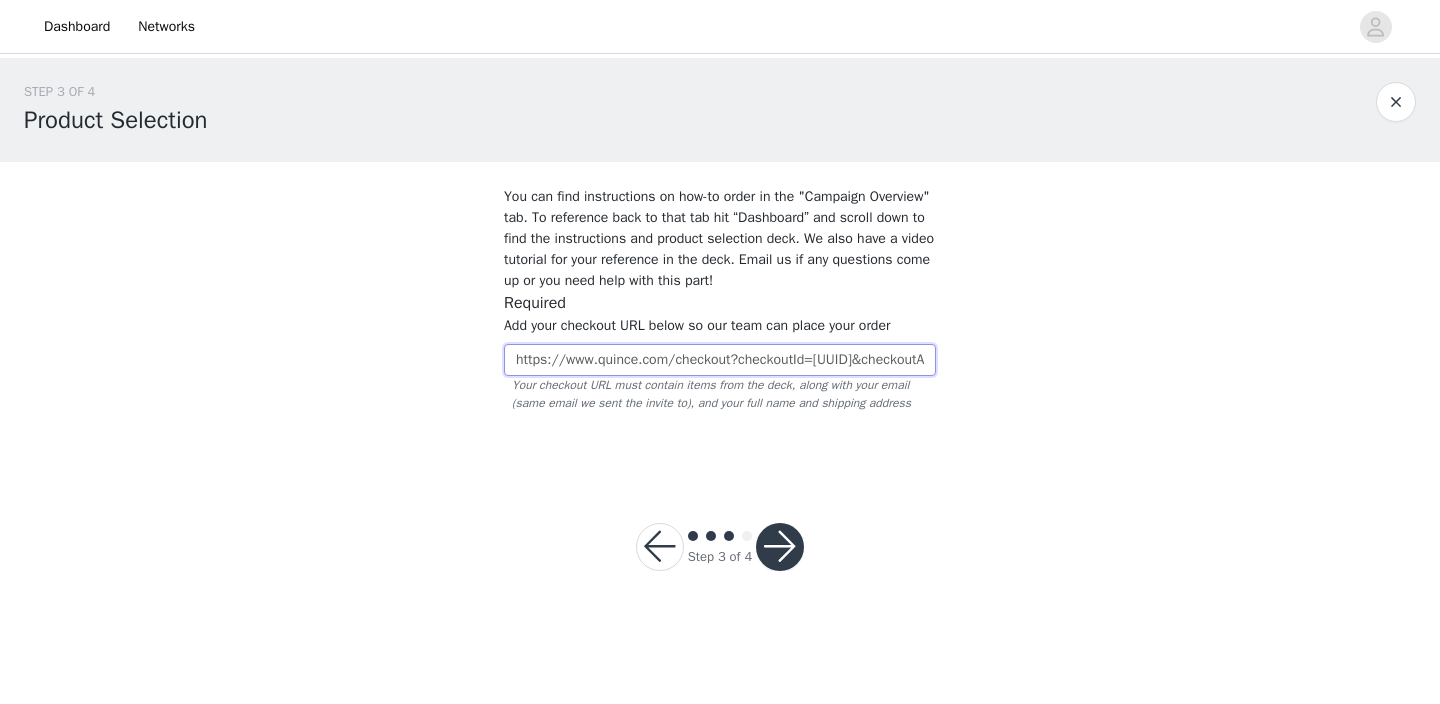 type on "https://www.quince.com/checkout?checkoutId=[UUID]&checkoutAuthCode=[UUID]" 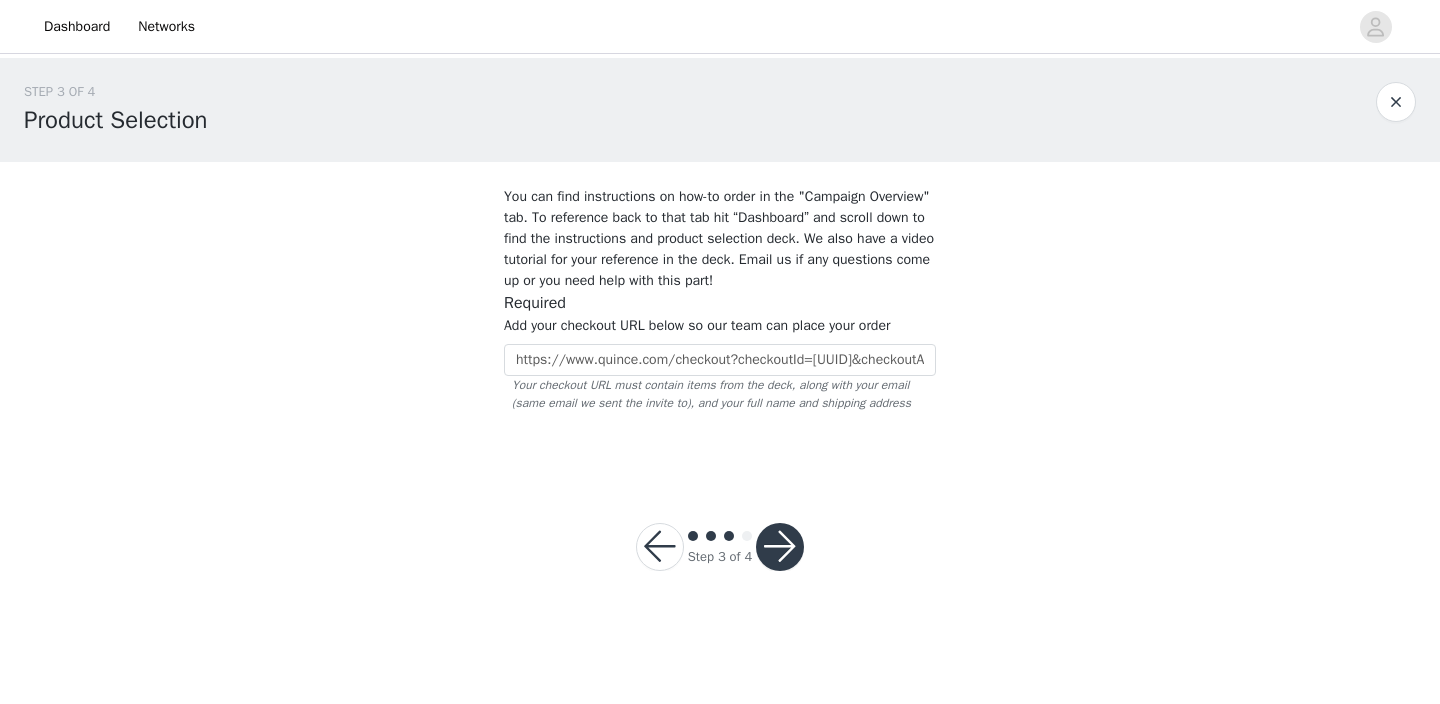 click at bounding box center [780, 547] 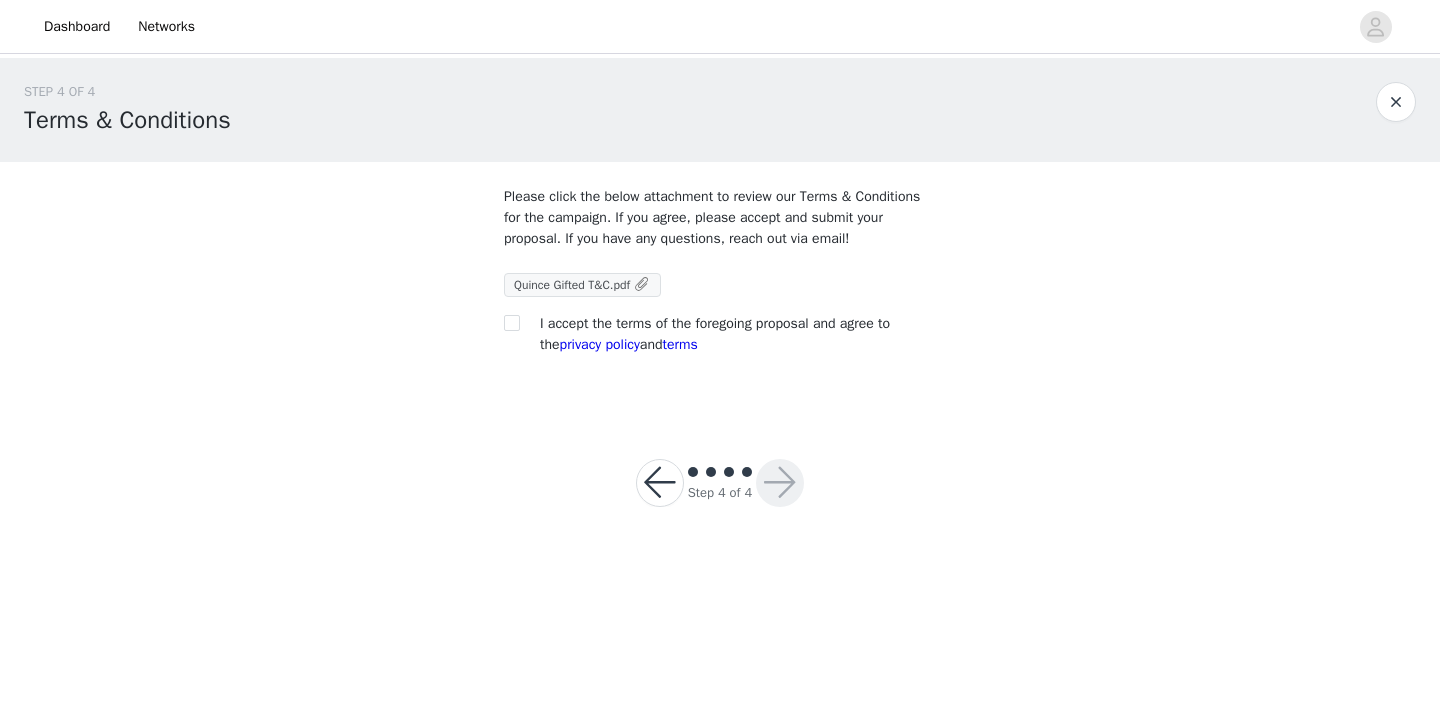 click on "Quince Gifted T&C.pdf" at bounding box center [572, 285] 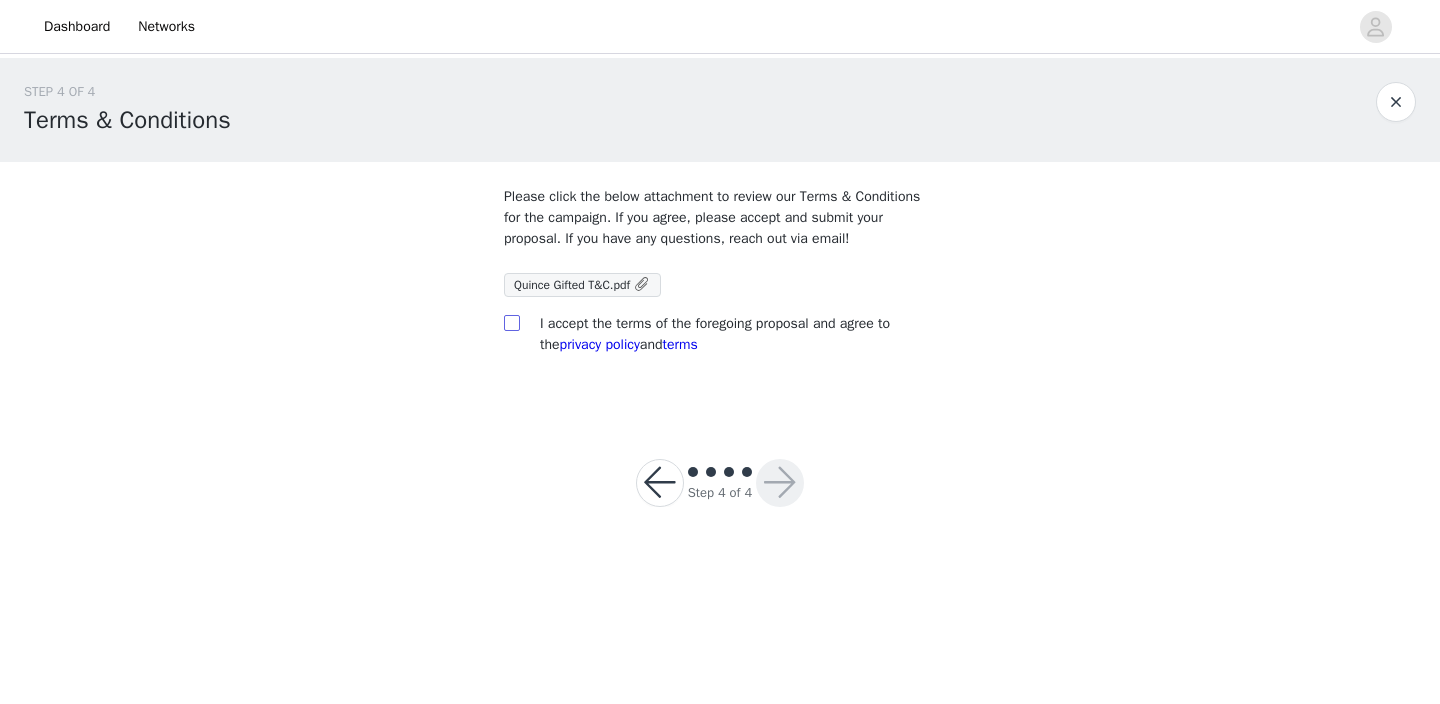 click at bounding box center [511, 322] 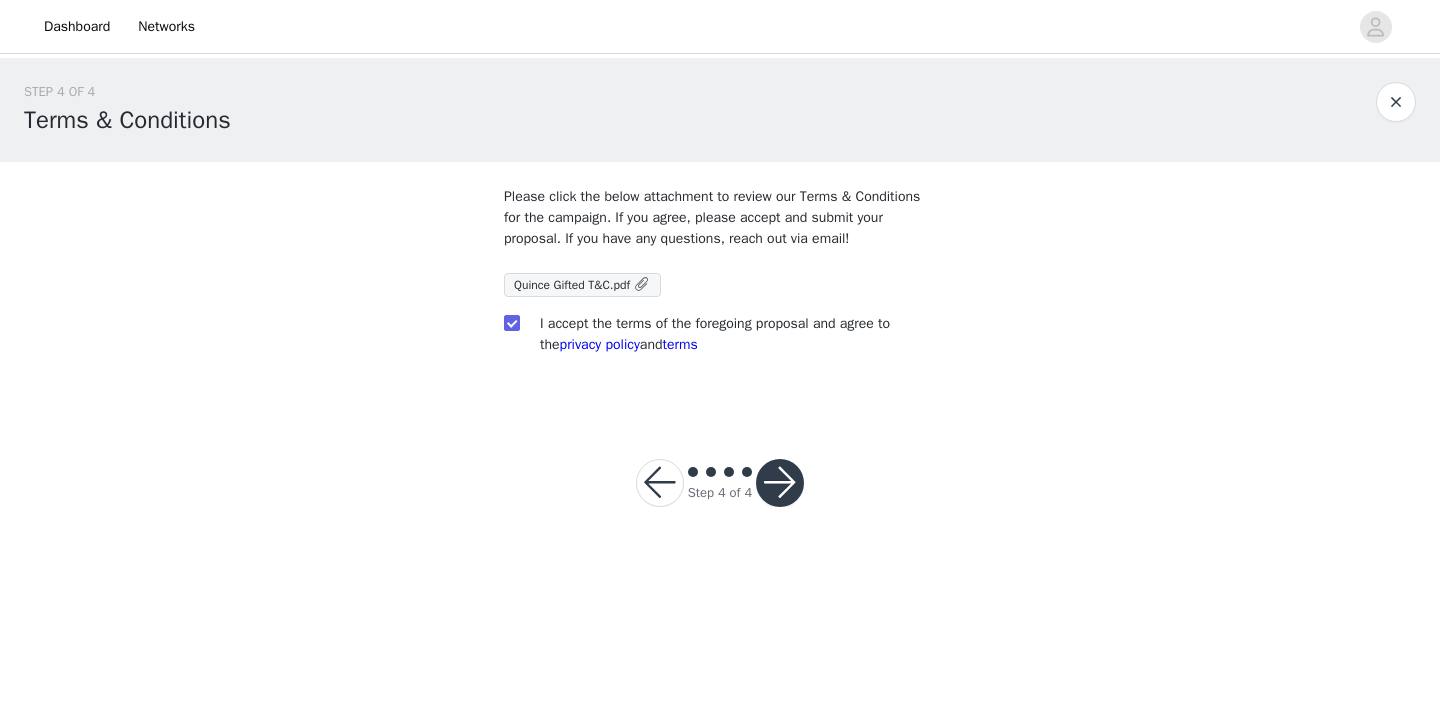 click at bounding box center (780, 483) 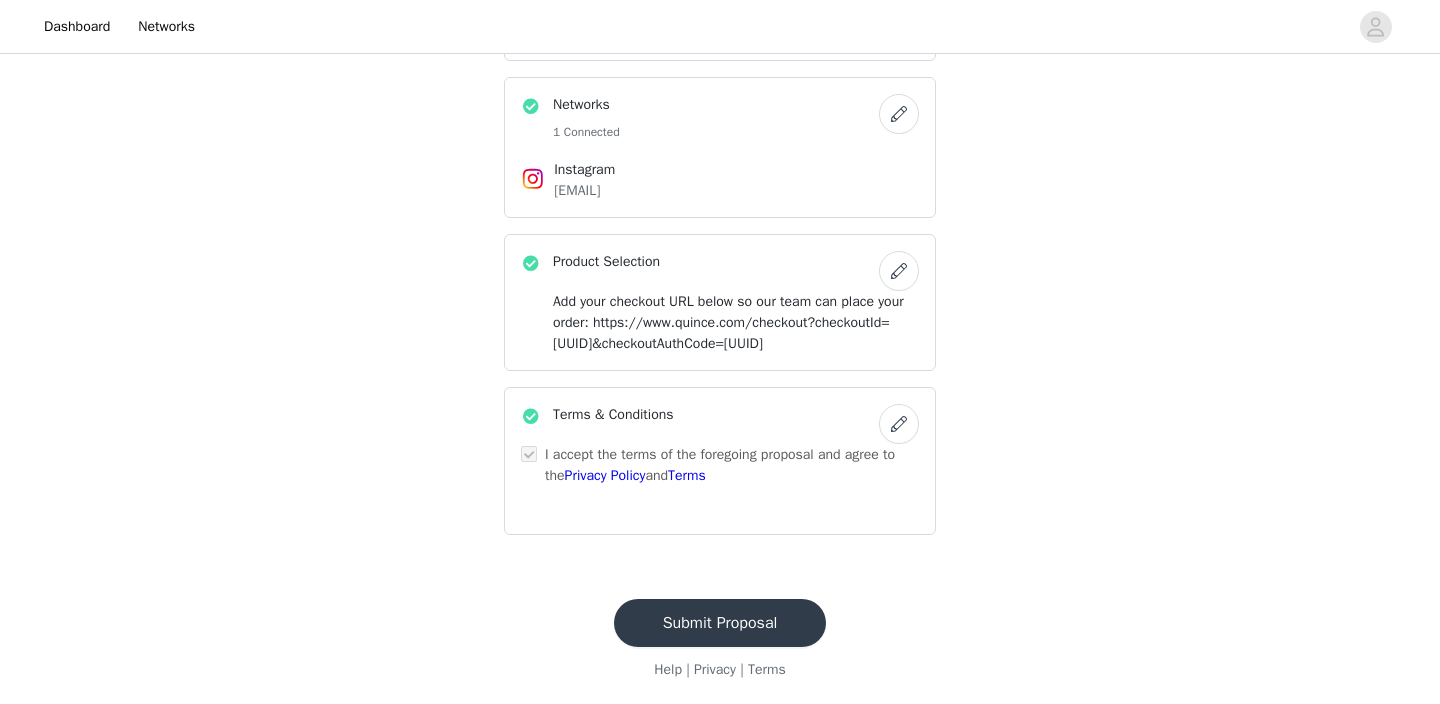 scroll, scrollTop: 622, scrollLeft: 0, axis: vertical 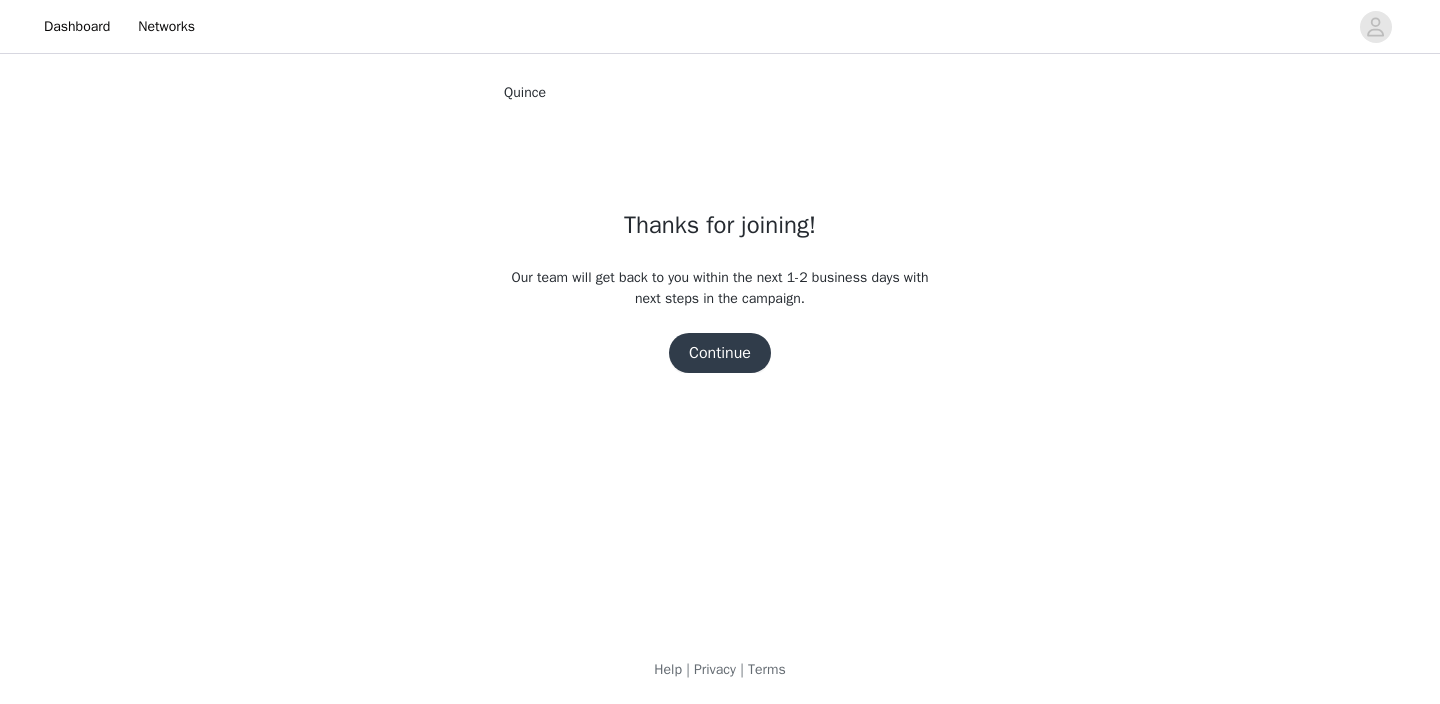 click on "Continue" at bounding box center [720, 353] 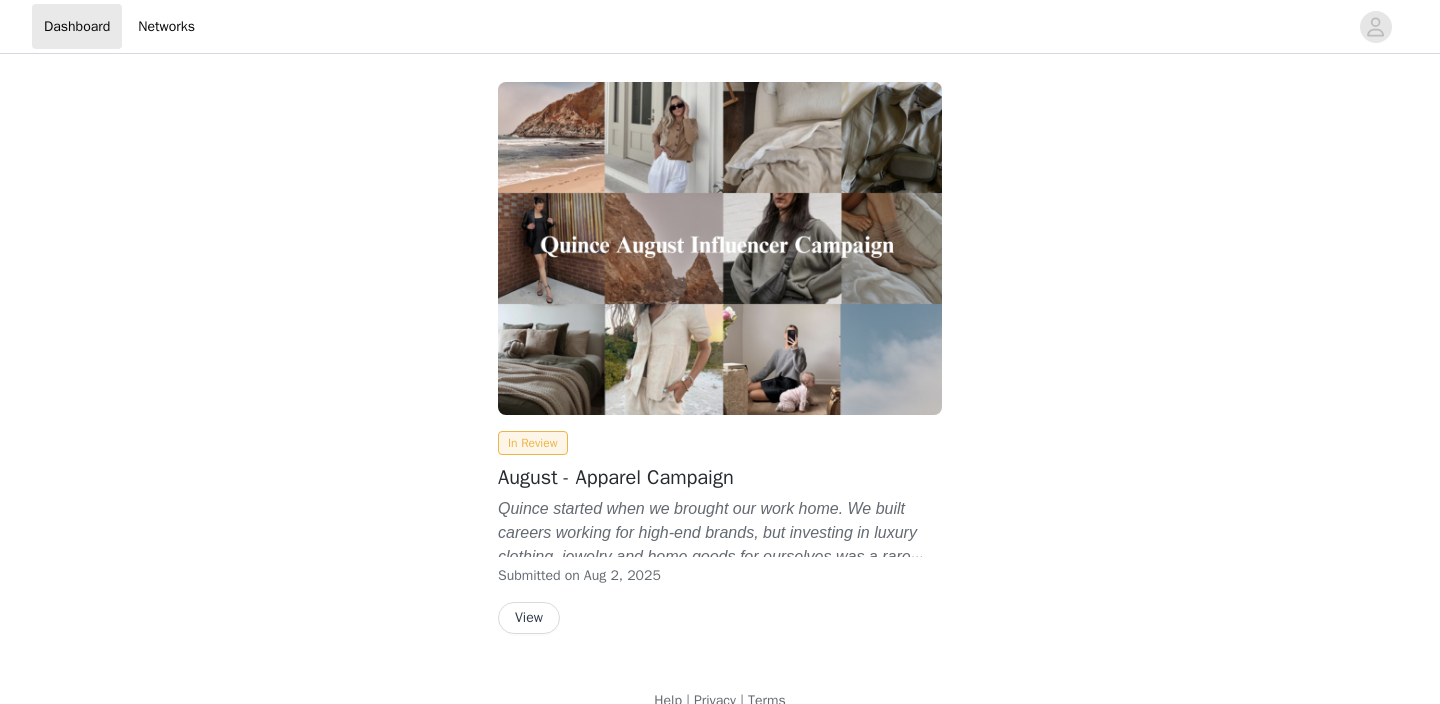 scroll, scrollTop: 0, scrollLeft: 0, axis: both 